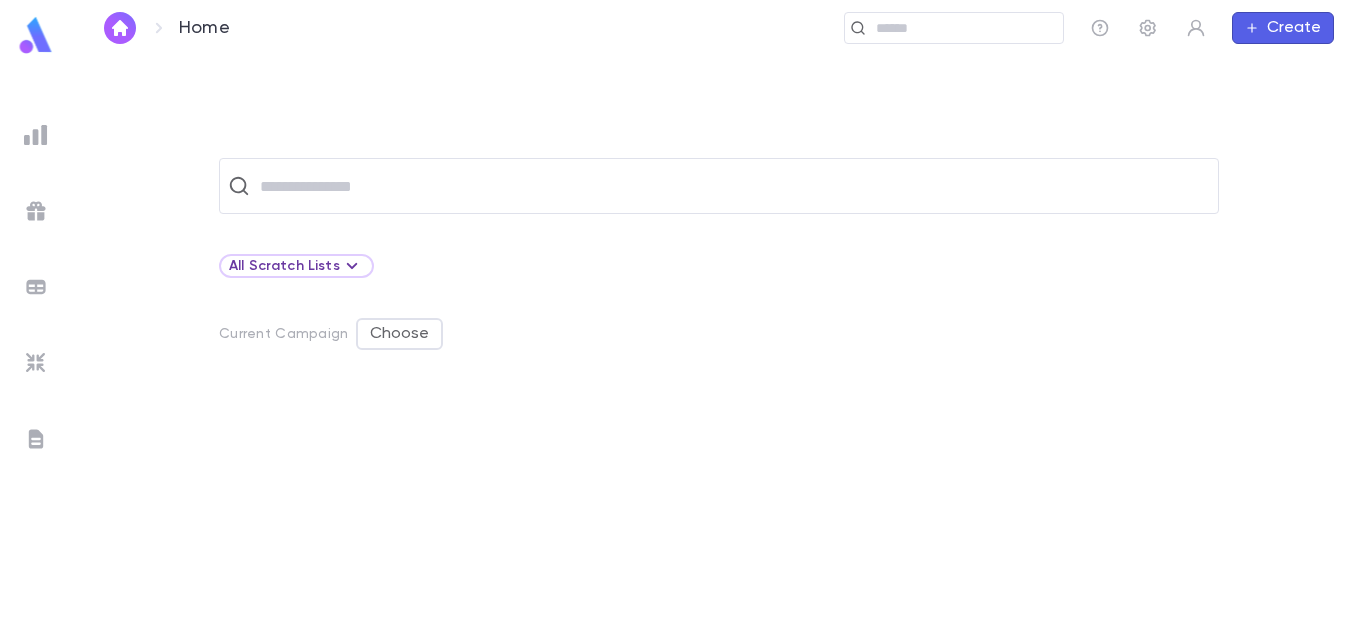 scroll, scrollTop: 0, scrollLeft: 0, axis: both 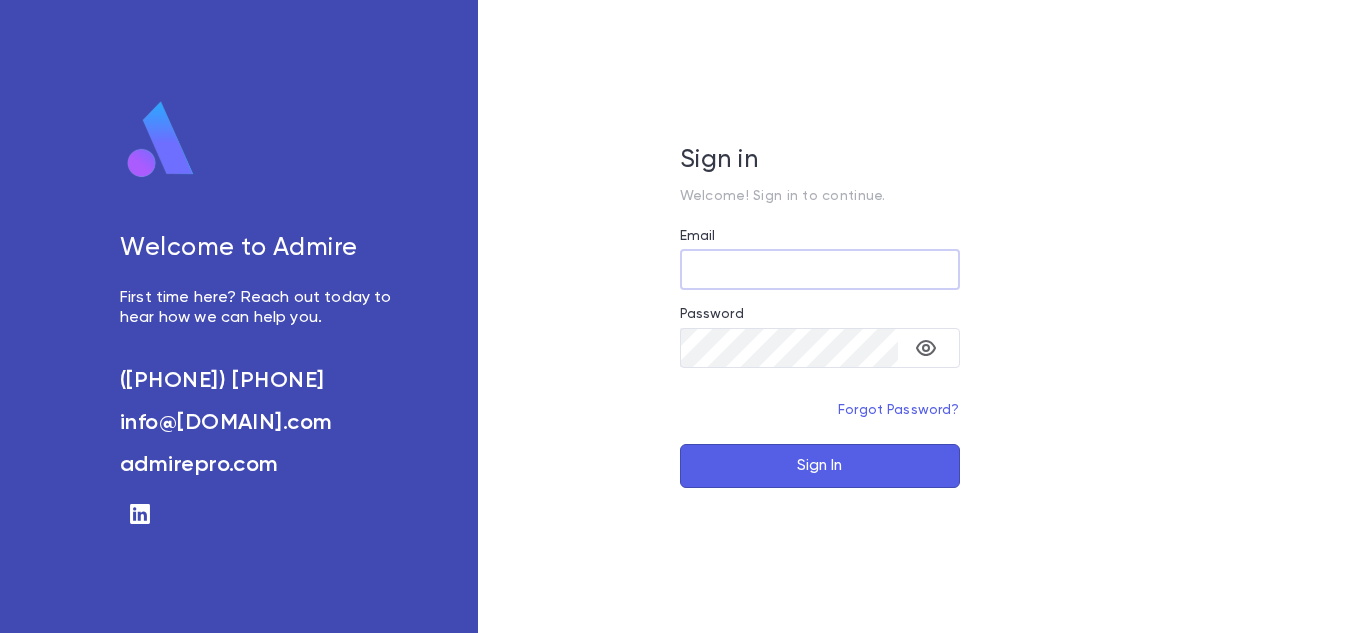 type on "**********" 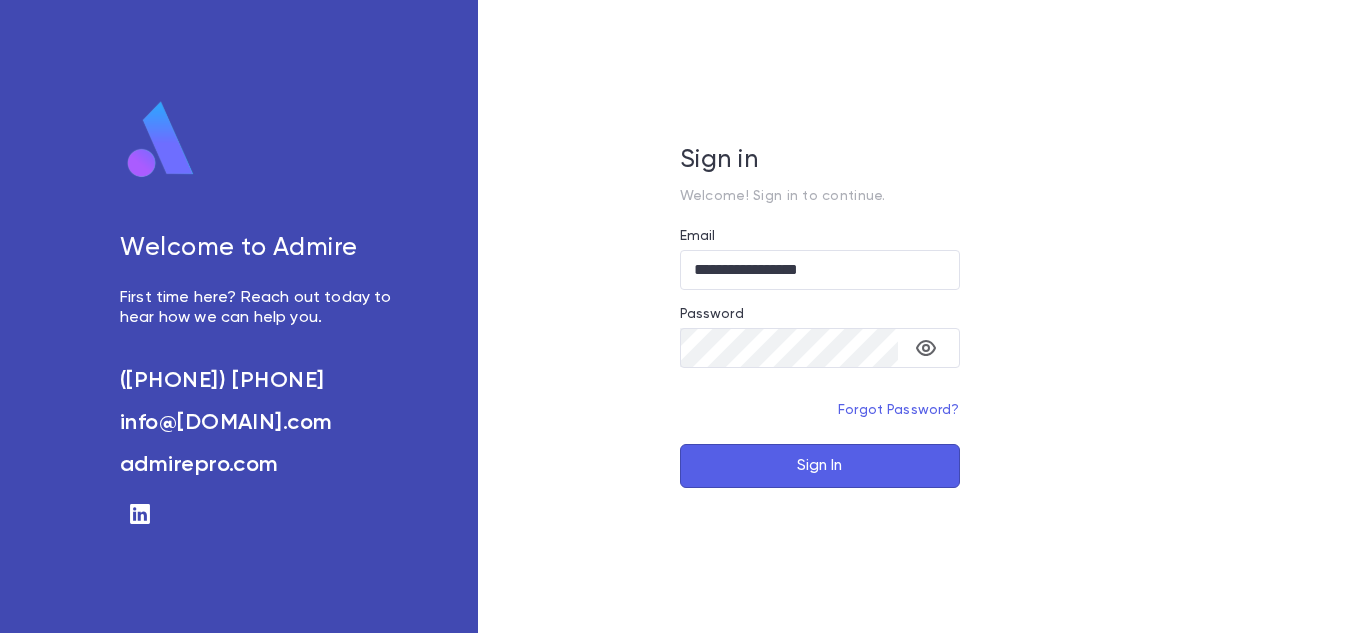 click on "Sign In" at bounding box center [820, 466] 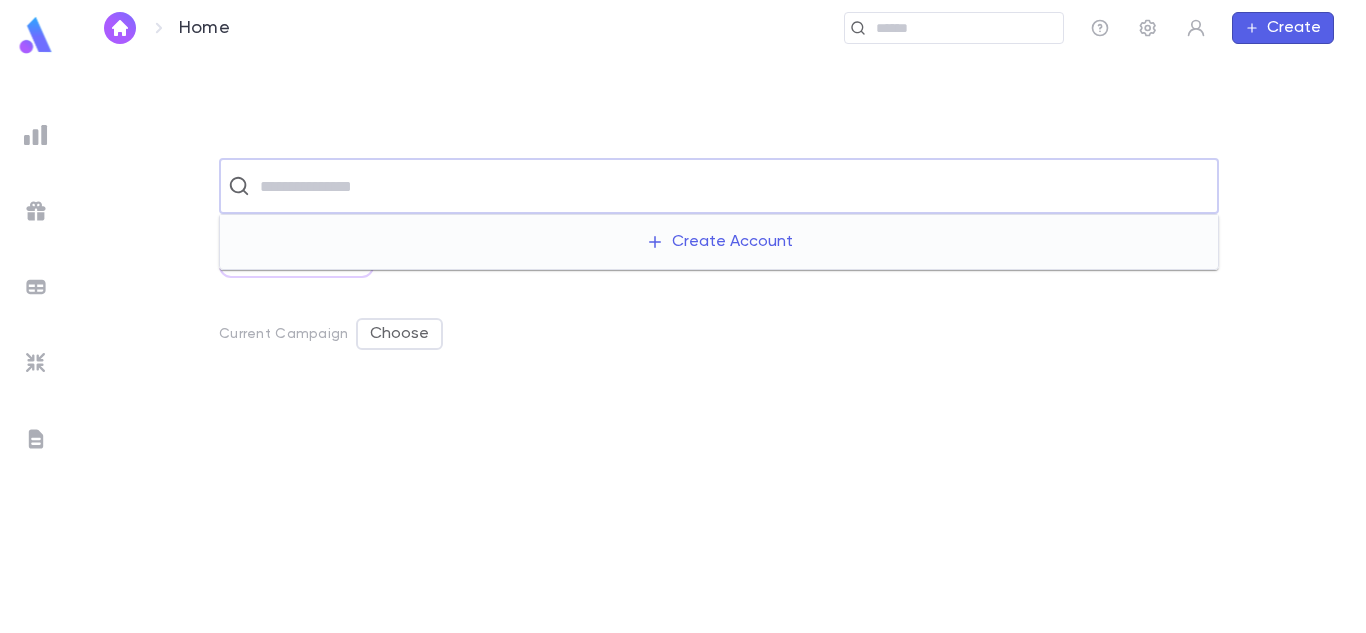 click at bounding box center [732, 186] 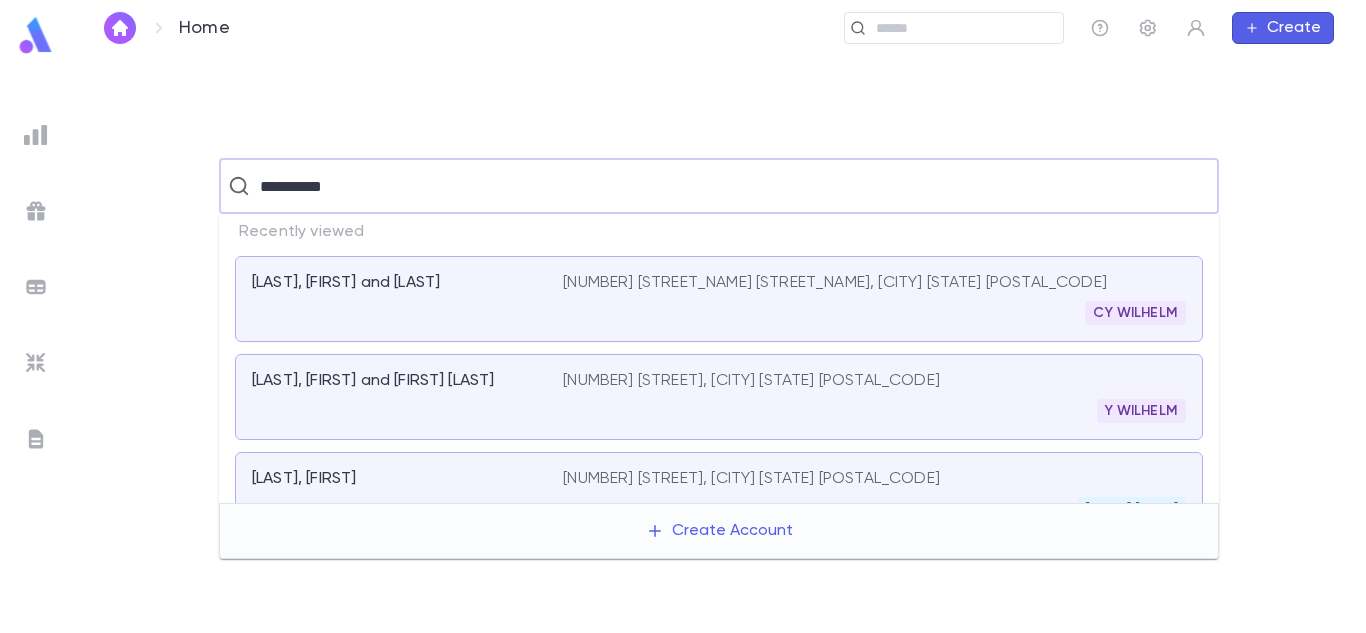 type on "**********" 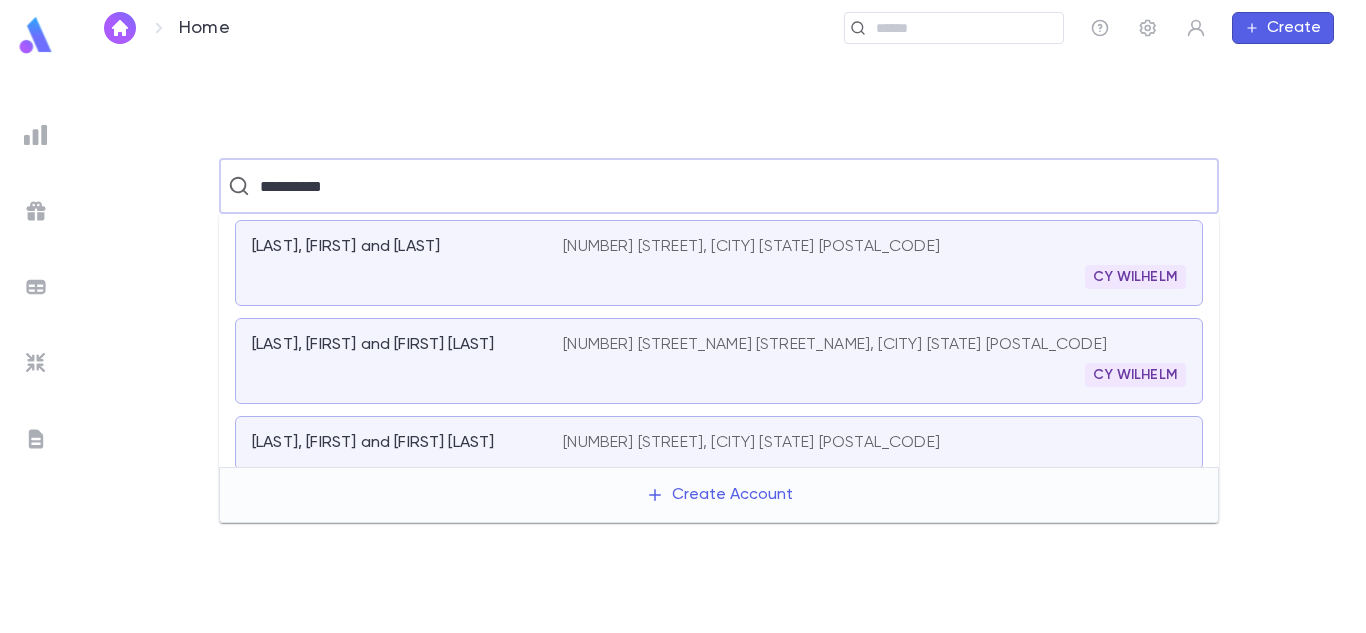 click on "[LAST], [FIRST] and [LAST] [STREET_NUMBER] [STREET_NAME] [APARTMENT], [CITY] [STATE] [POSTAL_CODE] [NAME]" at bounding box center [719, 361] 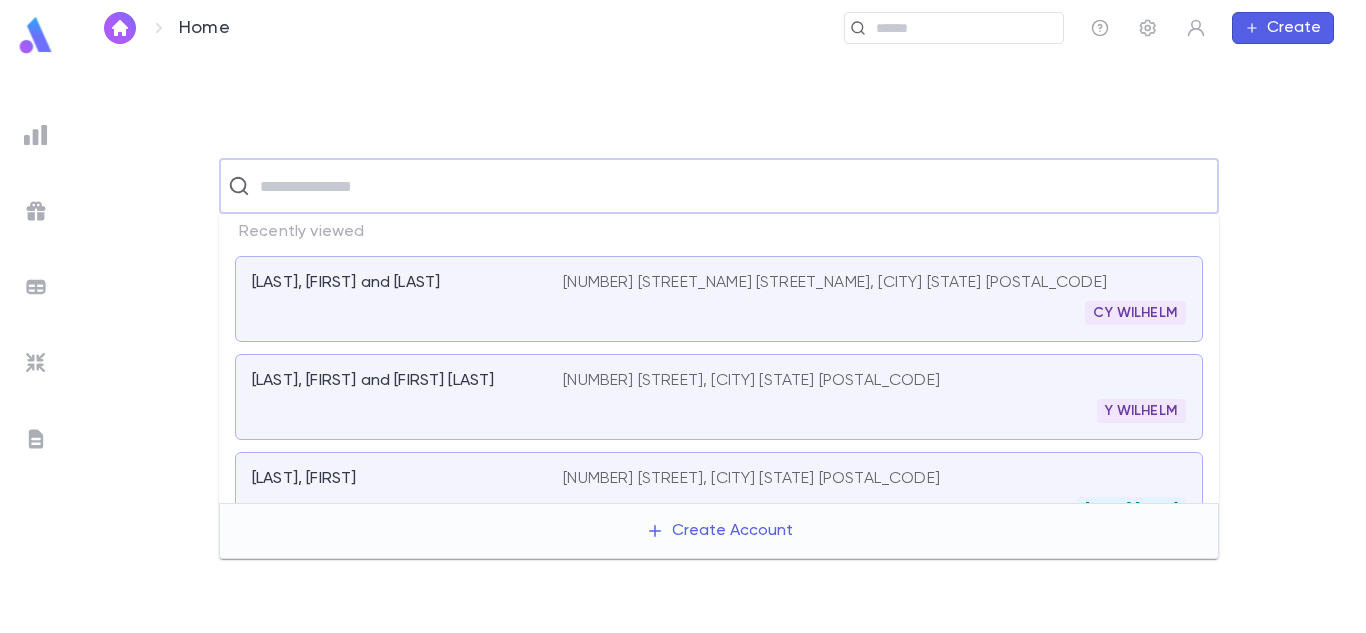 click at bounding box center (732, 186) 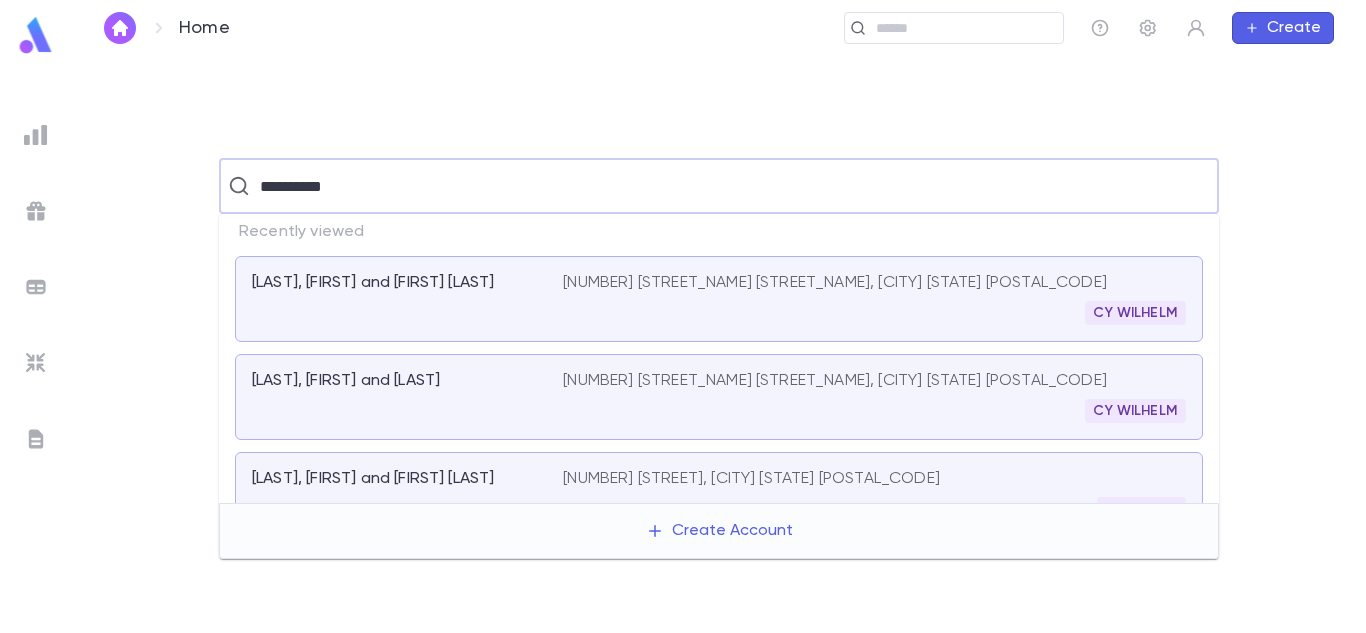 type on "**********" 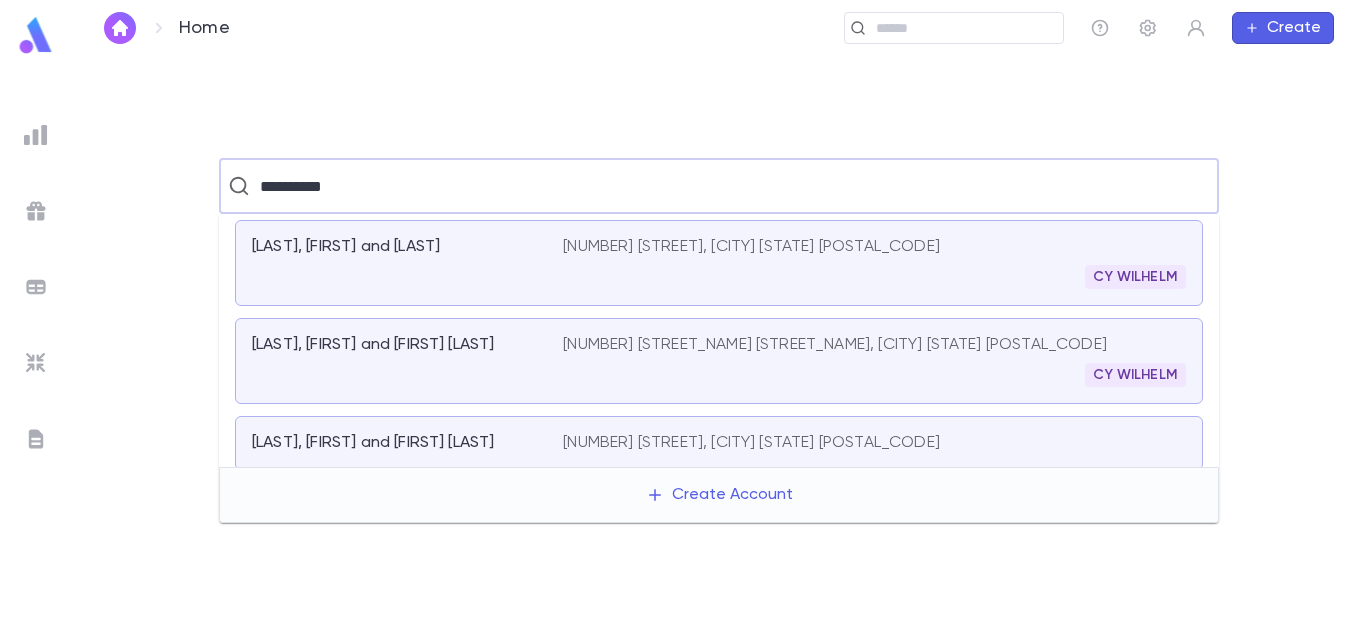 scroll, scrollTop: 221, scrollLeft: 0, axis: vertical 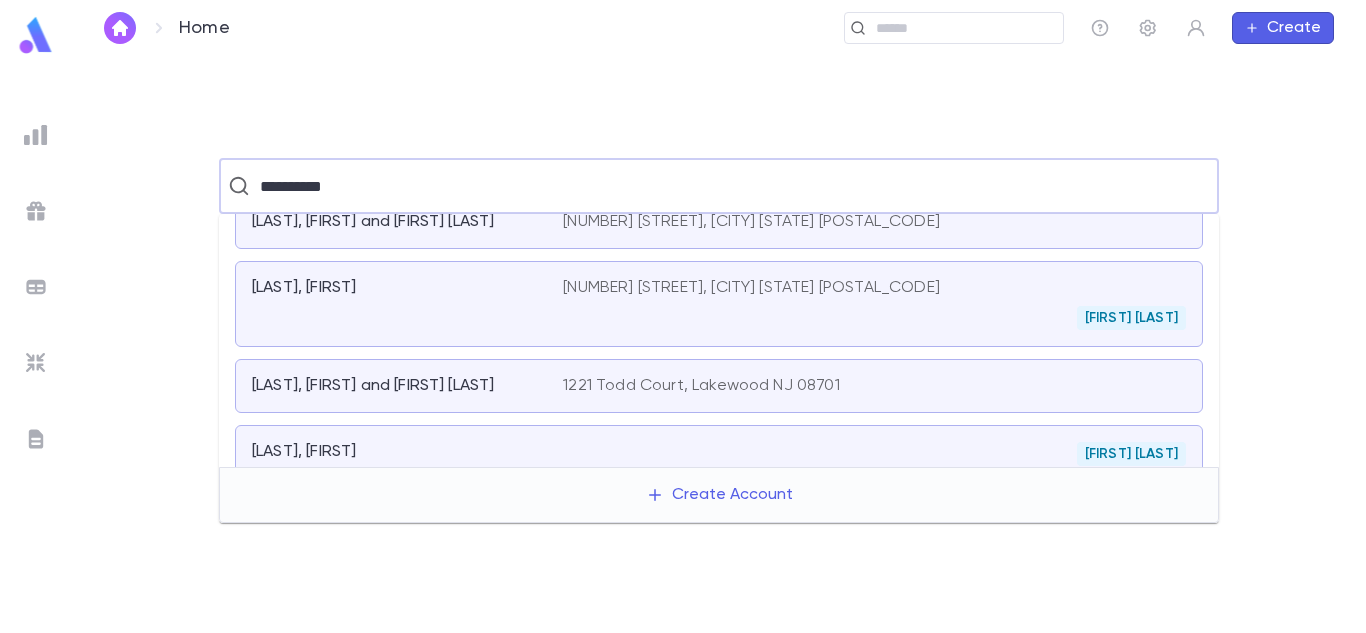 click on "[LAST], [FIRST] [FIRST] Kurland" at bounding box center (719, 456) 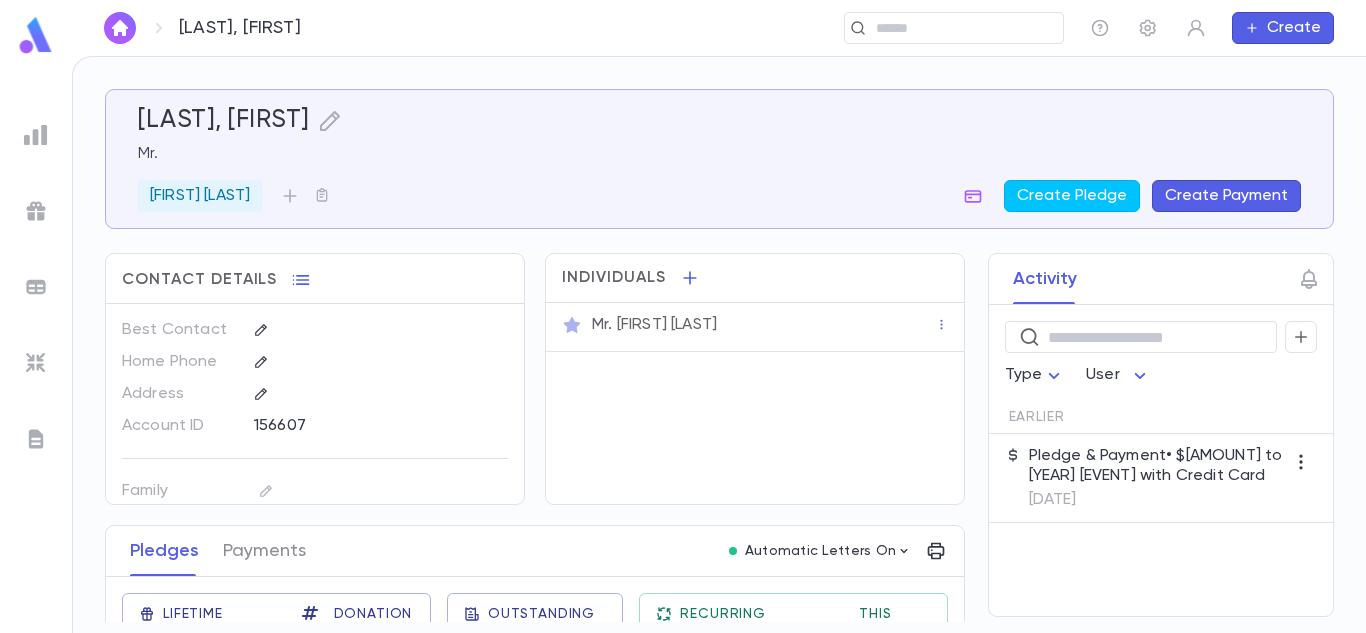 click on "Pledge & Payment • $[AMOUNT] to [YEAR] [EVENT] with Credit Card" at bounding box center [1157, 466] 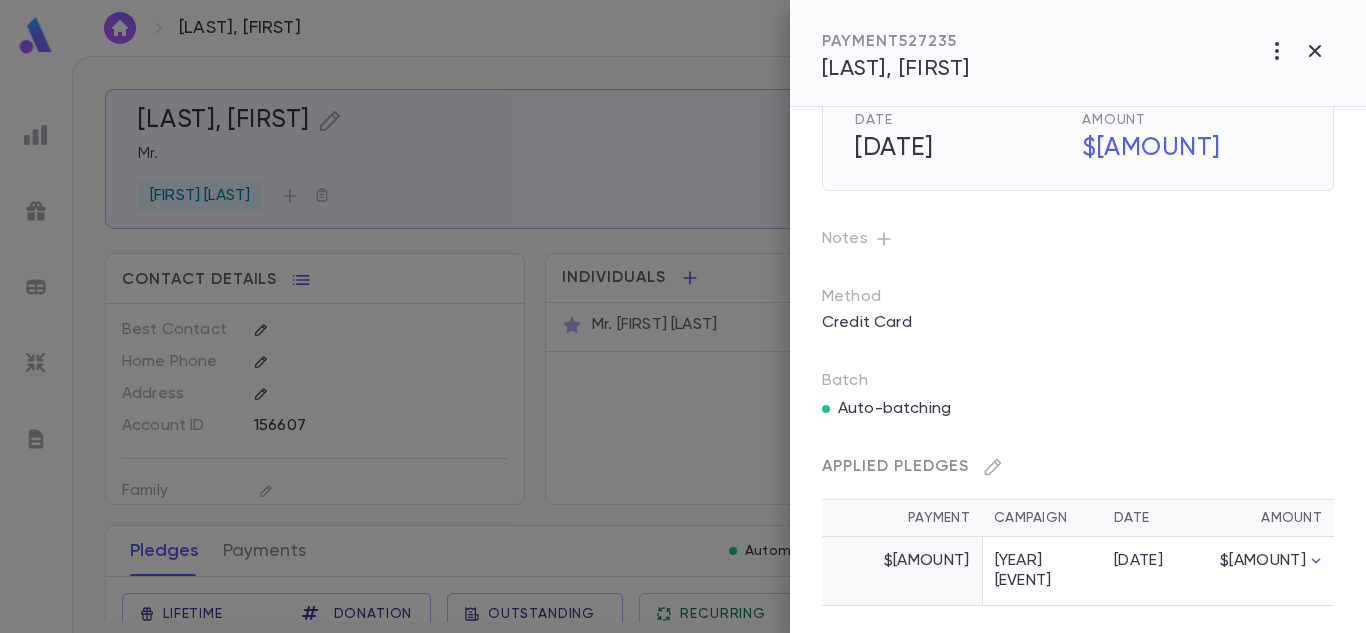 scroll, scrollTop: 73, scrollLeft: 0, axis: vertical 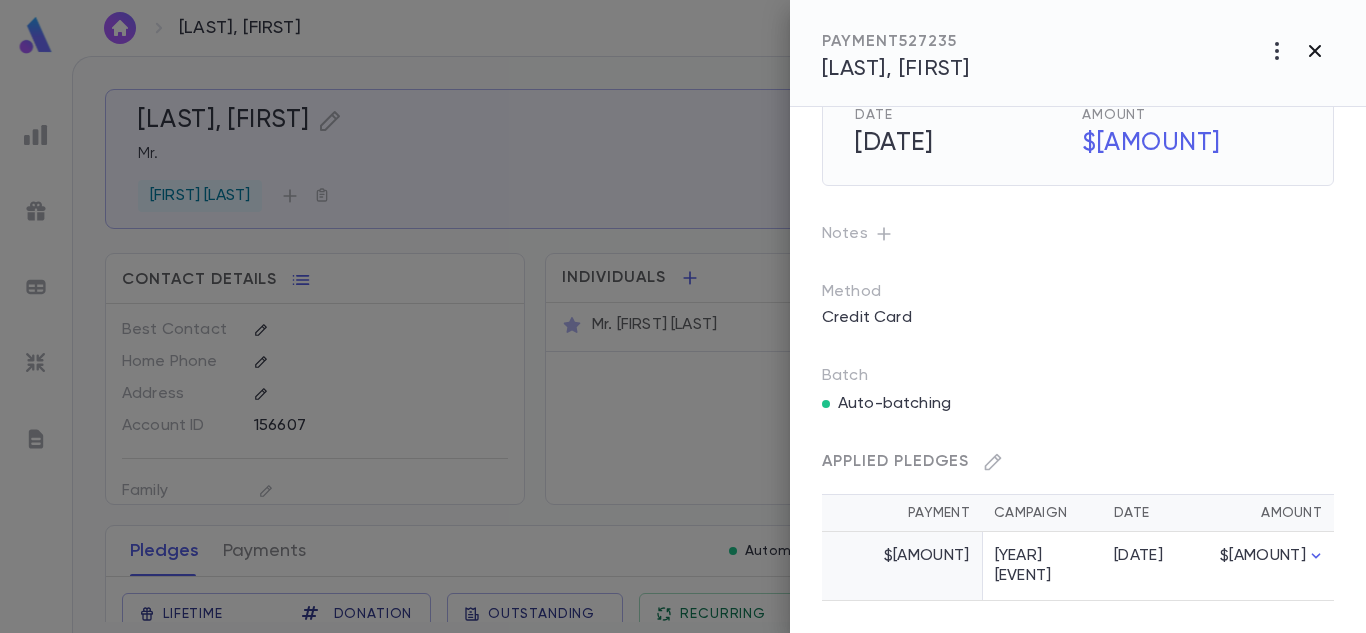 click at bounding box center [1277, 51] 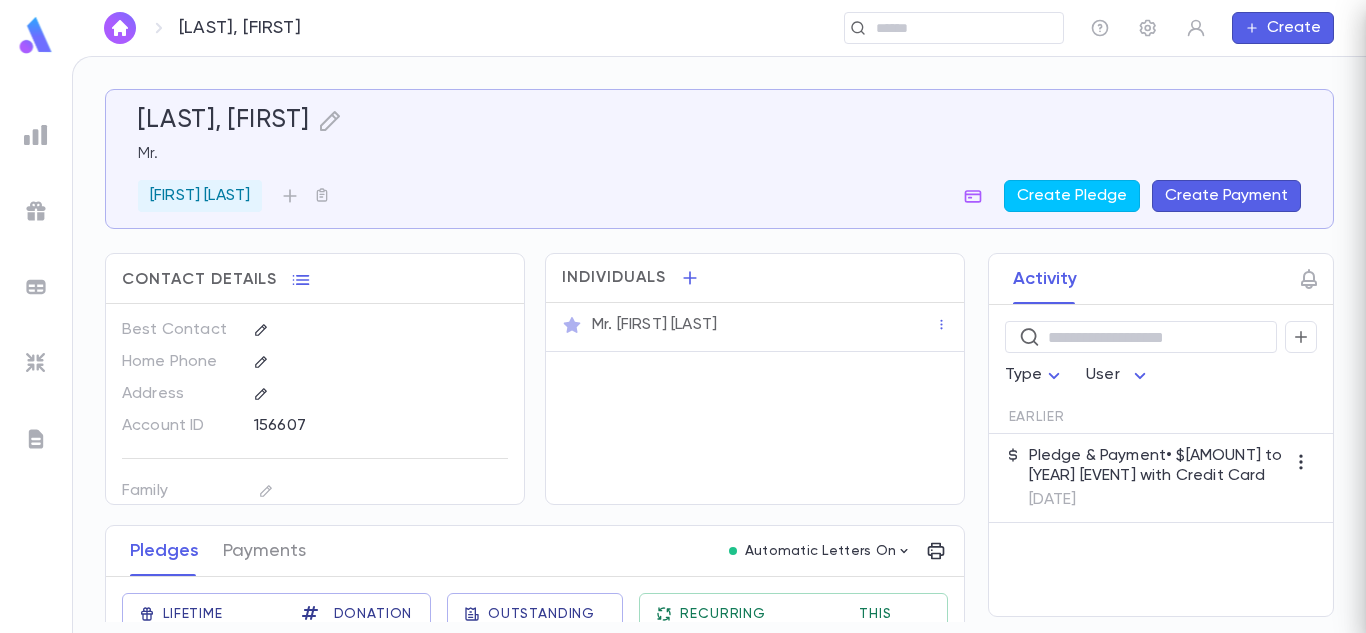 scroll, scrollTop: 0, scrollLeft: 0, axis: both 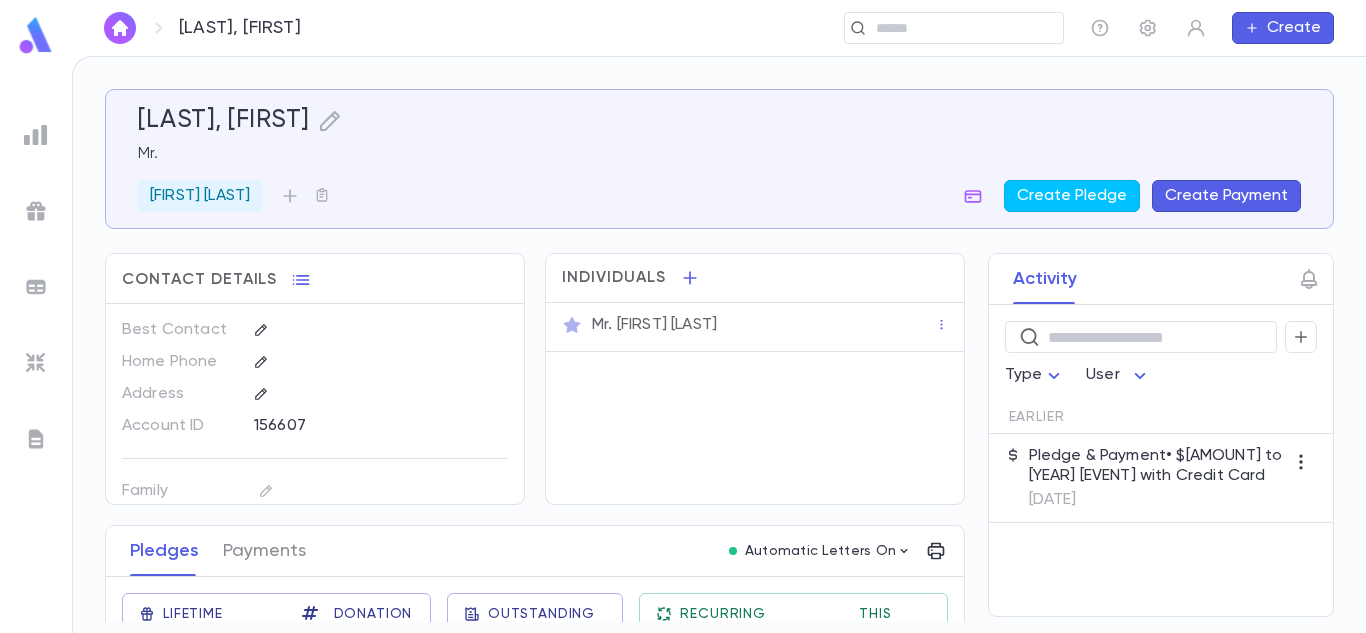 click on "[LAST], [FIRST] Mr. Ben Kurland Create Pledge Create Payment Contact Details Best Contact Home Phone Address Account ID [NUMBER] Family Generation Family Notes Rayzers Eichenthal Connection Neighborhood Chassidish Individuals Mr. [FIRST] [LAST] Pledges Payments Automatic Letters On Lifetime Donations $[AMOUNT] Donation Qty [NUMBER] Outstanding $[AMOUNT] Recurring Monthly $[AMOUNT] This Year $[AMOUNT] Date Amount Campaign Group Paid Outstanding Installments Notes [DATE] $[AMOUNT] [YEAR] [EVENT] [GROUP] PAID $[AMOUNT] [NUMBER] Activity Type User Earlier Pledge & Payment • $[AMOUNT] to [YEAR] [EVENT] with Credit Card [DATE]" at bounding box center (719, 345) 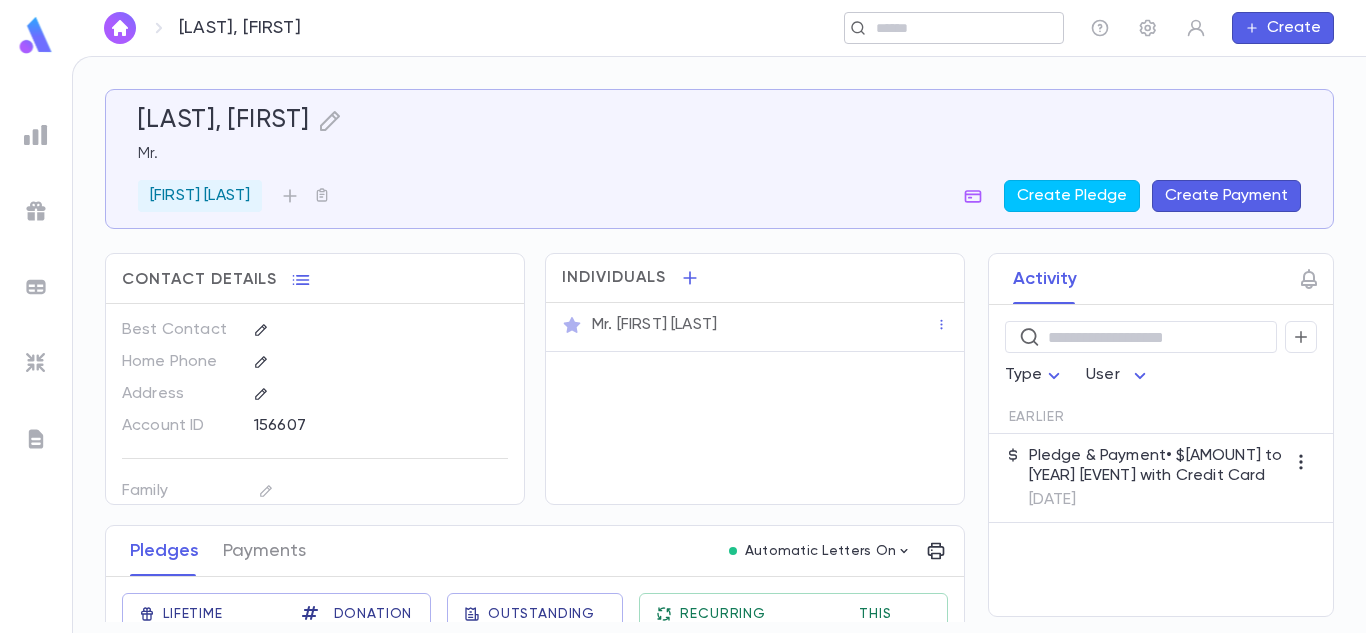 click on "​" at bounding box center (954, 28) 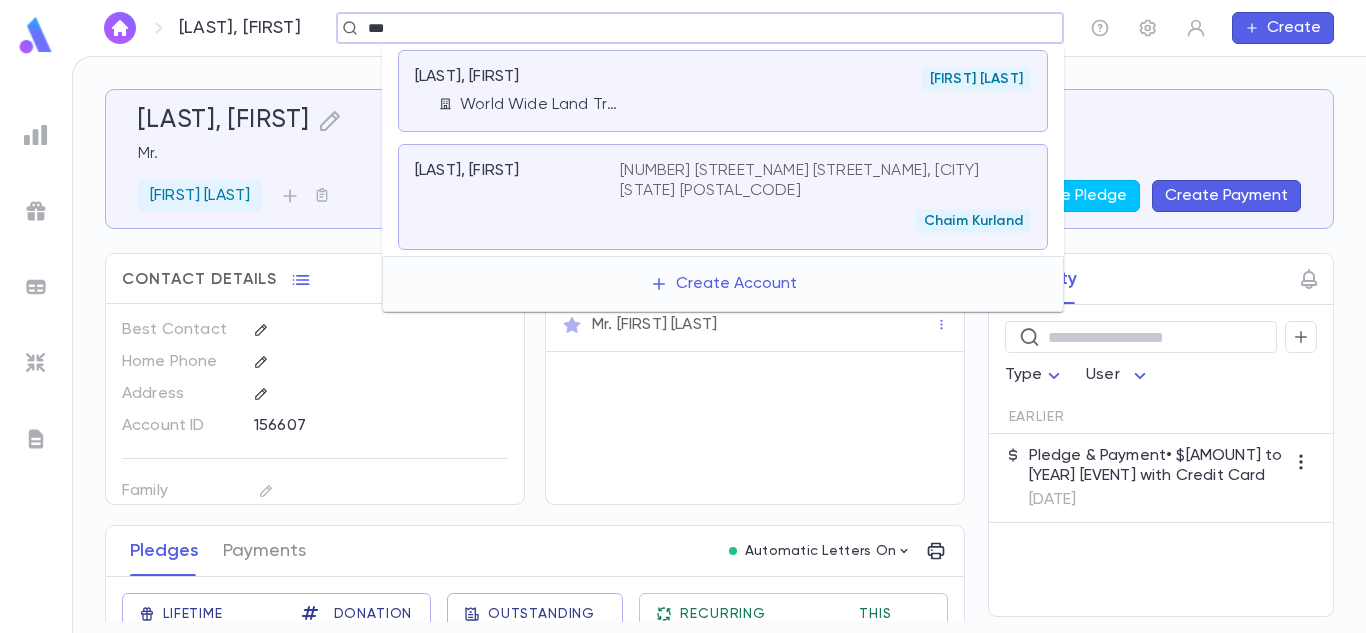 click on "World Wide Land Transfer" at bounding box center (540, 105) 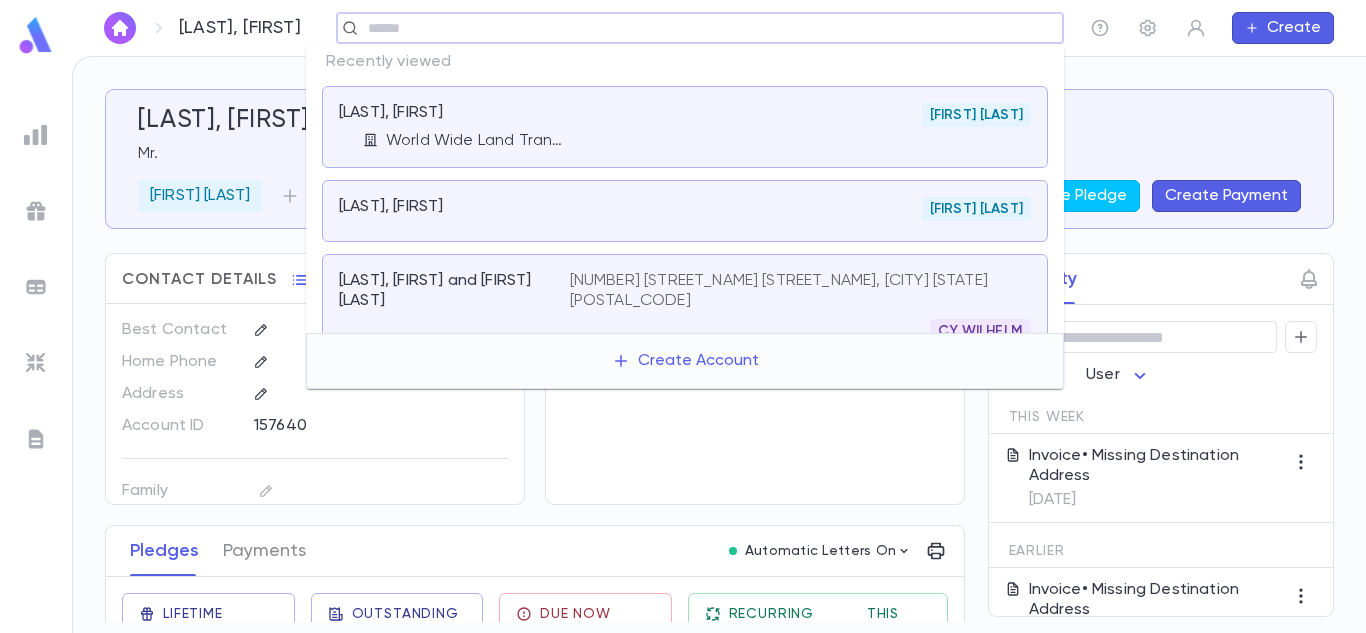 click at bounding box center [693, 28] 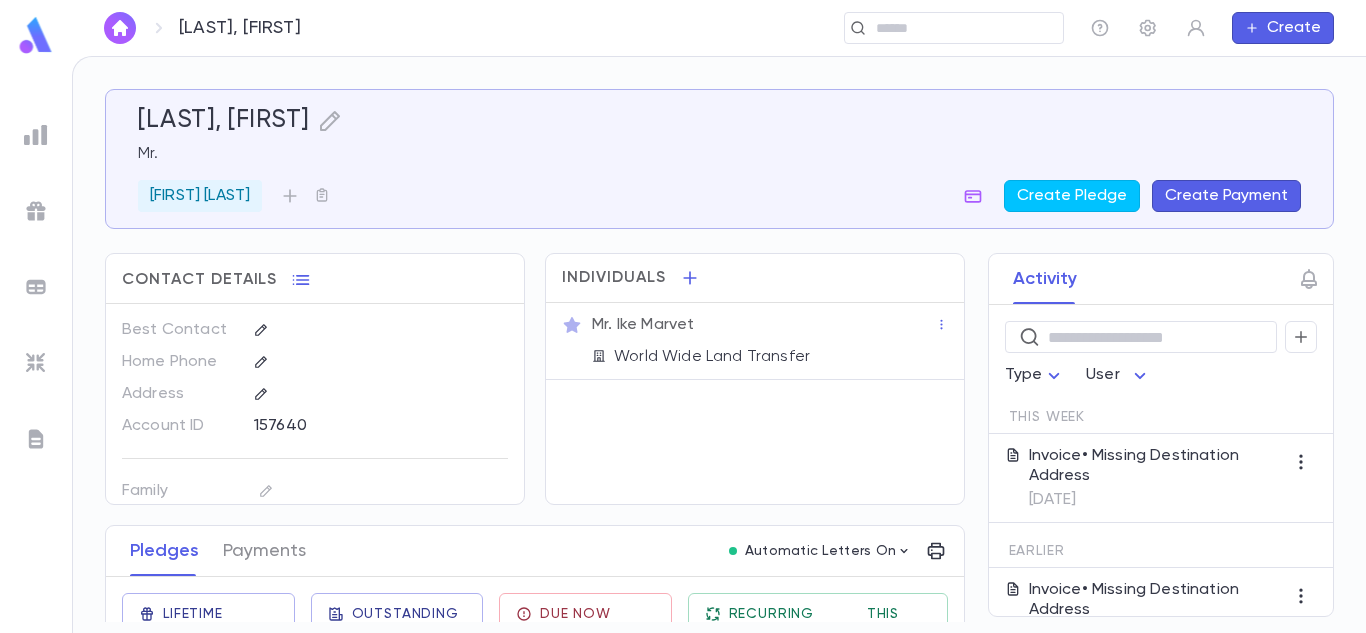 click on "Individuals Mr. [FIRST] [LAST] [COMPANY_NAME]" at bounding box center [755, 379] 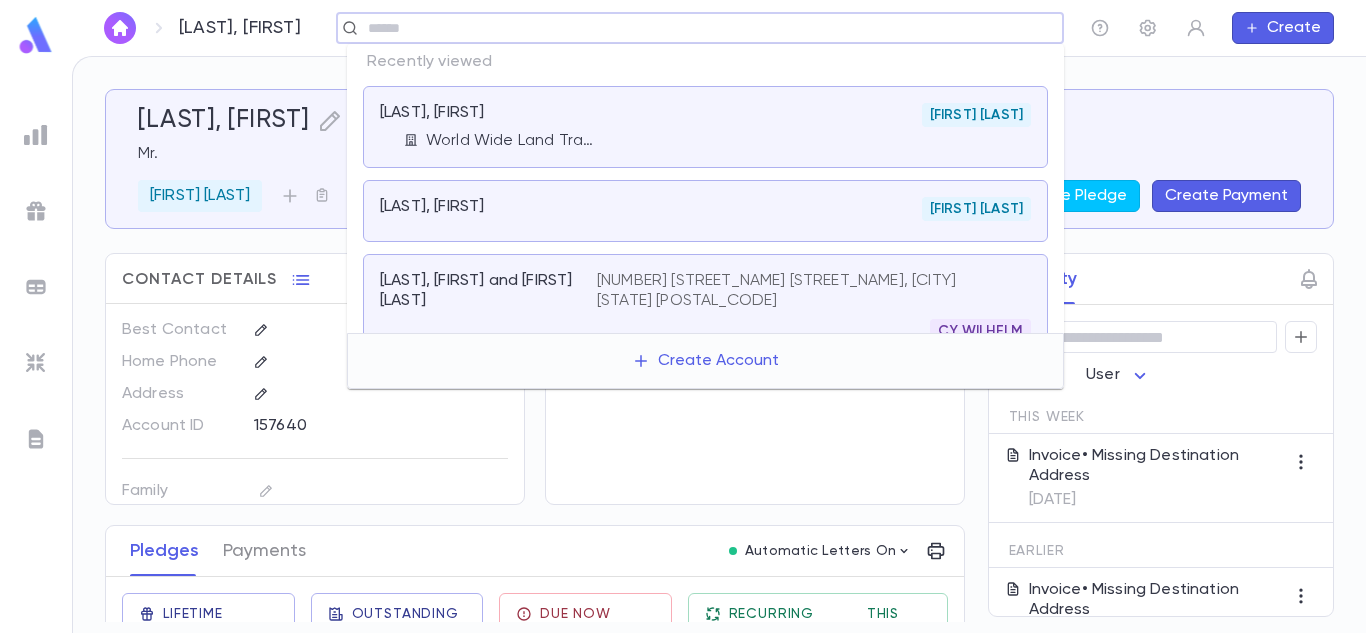 click at bounding box center (693, 28) 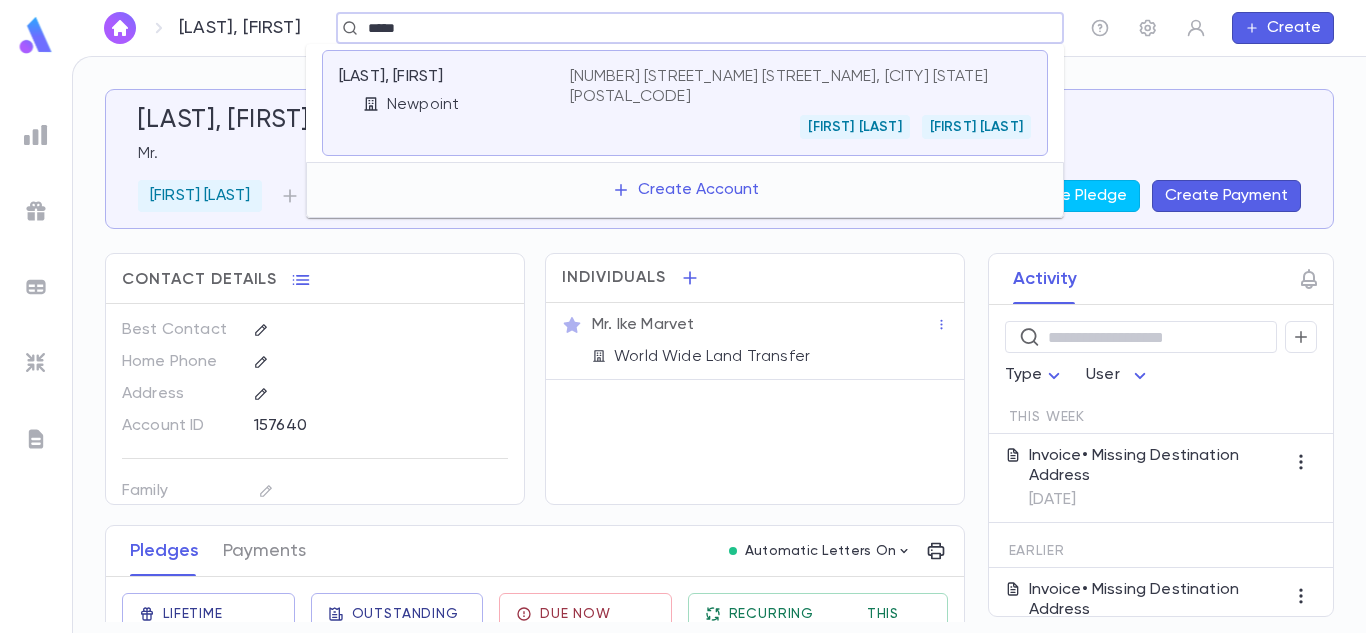 click on "[NUMBER] [STREET_NAME] [STREET_NAME], [CITY] [STATE] [POSTAL_CODE]" at bounding box center [788, 87] 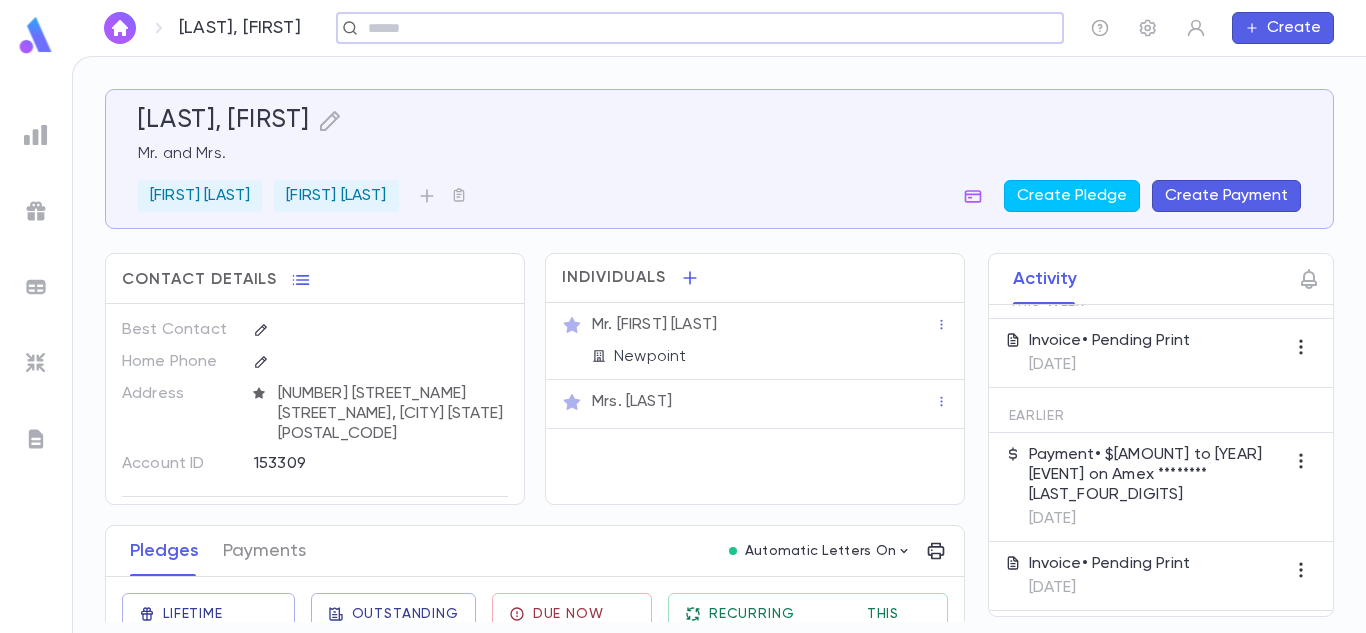 scroll, scrollTop: 139, scrollLeft: 0, axis: vertical 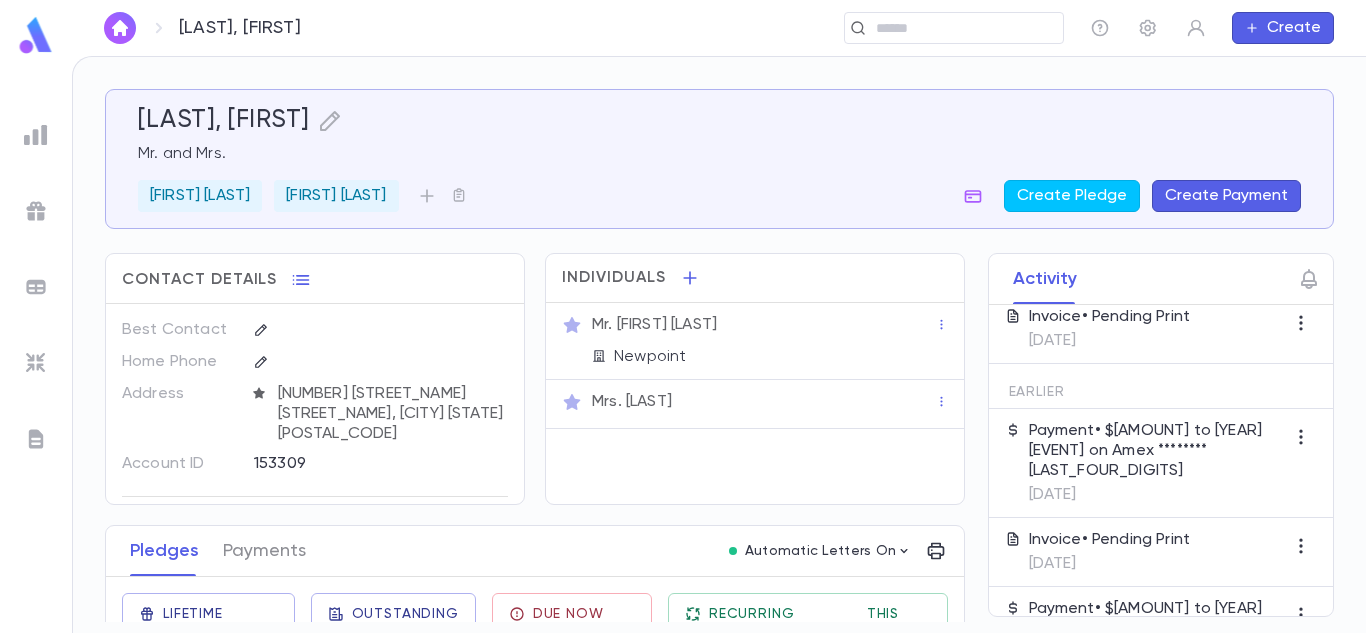 click on "Payment • $[AMOUNT] to [YEAR] [EVENT] on Amex ********[LAST_FOUR_DIGITS] [DATE]" at bounding box center (1110, 329) 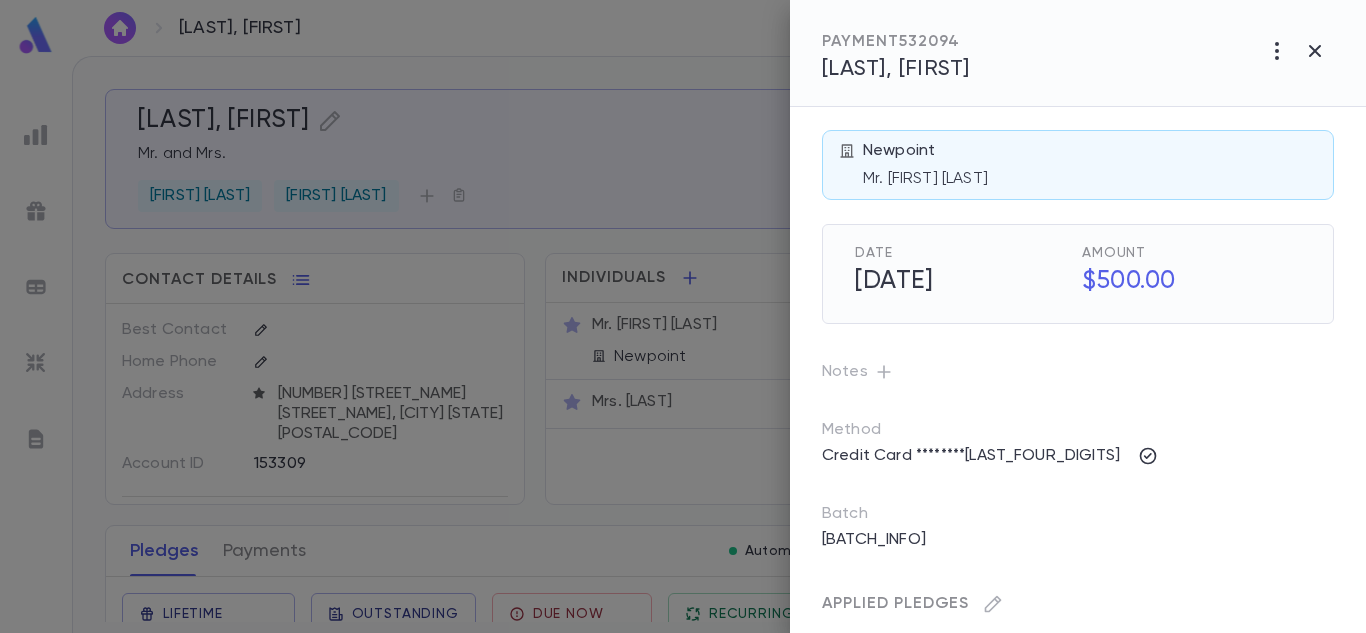 scroll, scrollTop: 0, scrollLeft: 0, axis: both 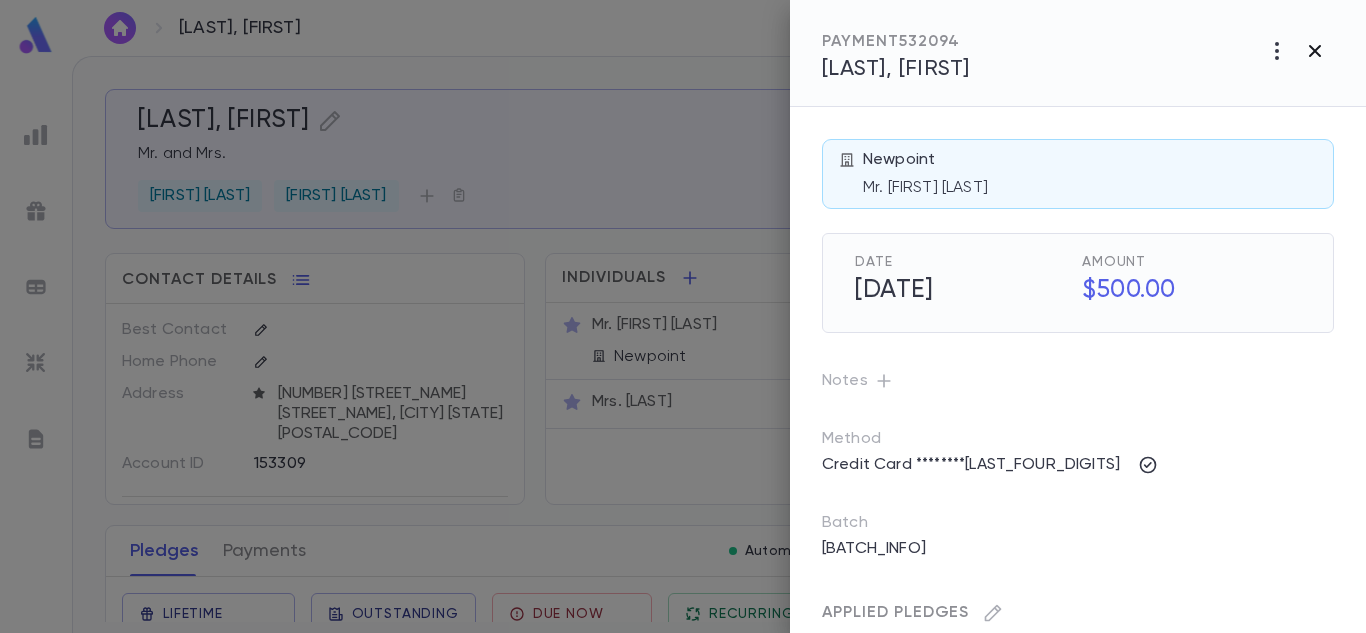 click at bounding box center (1277, 51) 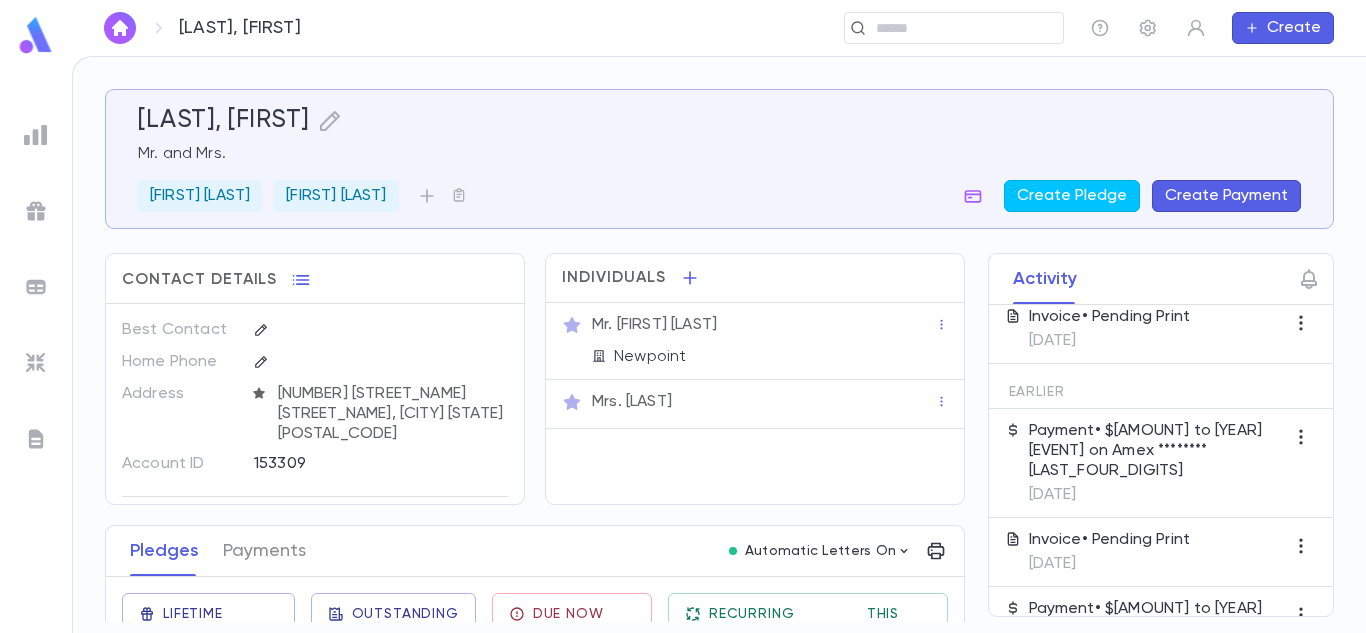 scroll, scrollTop: 0, scrollLeft: 0, axis: both 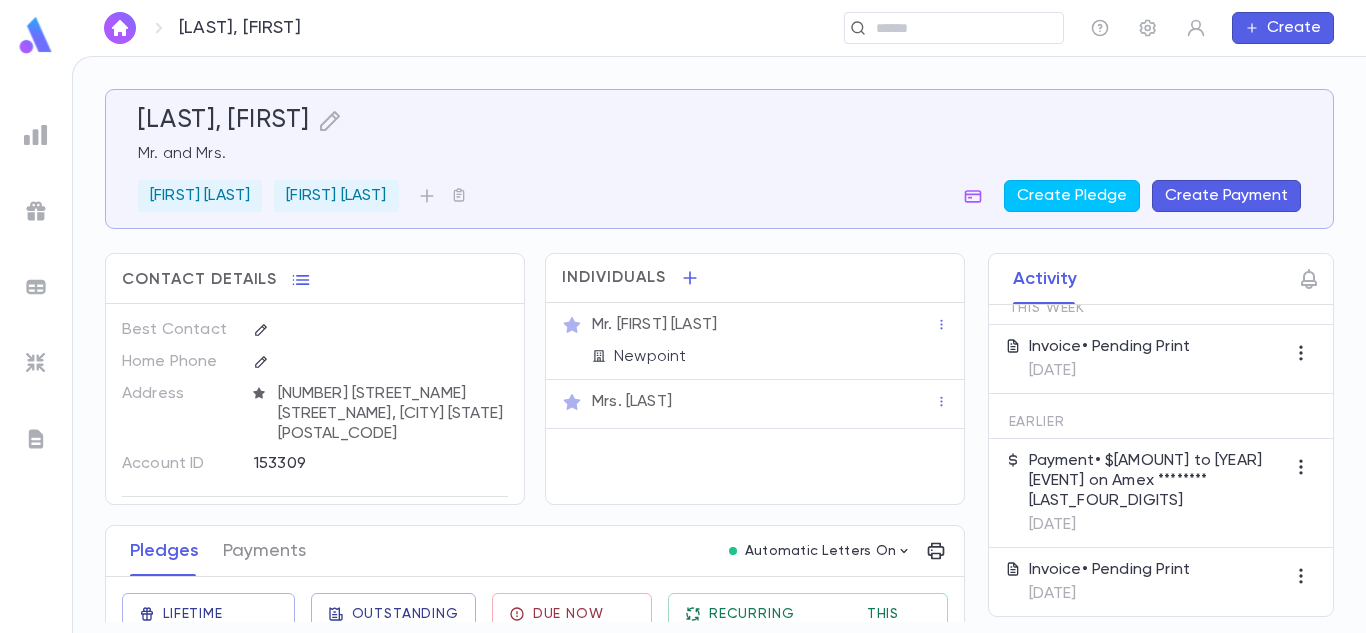 click on "Contact Details Best Contact Home Phone Address [NUMBER] [STREET], [CITY] [STATE] [POSTAL_CODE] Account ID [NUMBER] Family Generation Family Notes Rayzers Eichenthal Connection Neighborhood Chassidish Individuals Mr. [FIRST] [LAST] [COMPANY] Pledges Payments Automatic Letters On Lifetime Donations $[AMOUNT] Outstanding $[AMOUNT] Due Now $[AMOUNT] Recurring Monthly $[AMOUNT] This Year $[AMOUNT] Date Amount Campaign Group Paid Outstanding Installments Notes [DATE] [COMPANY] $[AMOUNT] [YEAR] [EVENT] [GROUP] $[AMOUNT] [NUMBER] [DATE] [COMPANY] $[AMOUNT] [YEAR] [EVENT] [GROUP] $[AMOUNT] [NUMBER] [DATE] [COMPANY] $[AMOUNT] [YEAR] [EVENT] [GROUP] PAID $[AMOUNT] [NUMBER] [DATE] [COMPANY] $[AMOUNT] [YEAR] [EVENT] [GROUP] PAID $[AMOUNT] [NUMBER] [DATE] [COMPANY]" at bounding box center [535, 746] 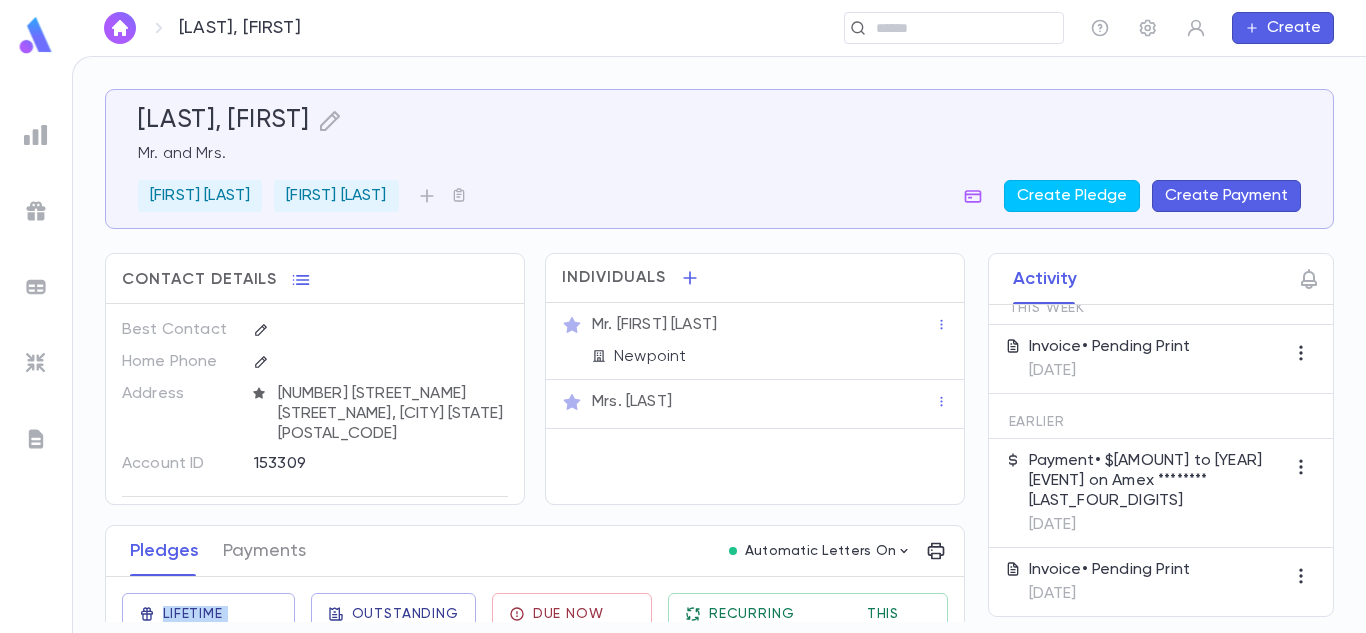 click on "Contact Details Best Contact Home Phone Address [NUMBER] [STREET], [CITY] [STATE] [POSTAL_CODE] Account ID [NUMBER] Family Generation Family Notes Rayzers Eichenthal Connection Neighborhood Chassidish Individuals Mr. [FIRST] [LAST] [COMPANY] Pledges Payments Automatic Letters On Lifetime Donations $[AMOUNT] Outstanding $[AMOUNT] Due Now $[AMOUNT] Recurring Monthly $[AMOUNT] This Year $[AMOUNT] Date Amount Campaign Group Paid Outstanding Installments Notes [DATE] [COMPANY] $[AMOUNT] [YEAR] [EVENT] [GROUP] $[AMOUNT] [NUMBER] [DATE] [COMPANY] $[AMOUNT] [YEAR] [EVENT] [GROUP] $[AMOUNT] [NUMBER] [DATE] [COMPANY] $[AMOUNT] [YEAR] [EVENT] [GROUP] PAID $[AMOUNT] [NUMBER] [DATE] [COMPANY] $[AMOUNT] [YEAR] [EVENT] [GROUP] PAID $[AMOUNT] [NUMBER] [DATE] [COMPANY]" at bounding box center [535, 746] 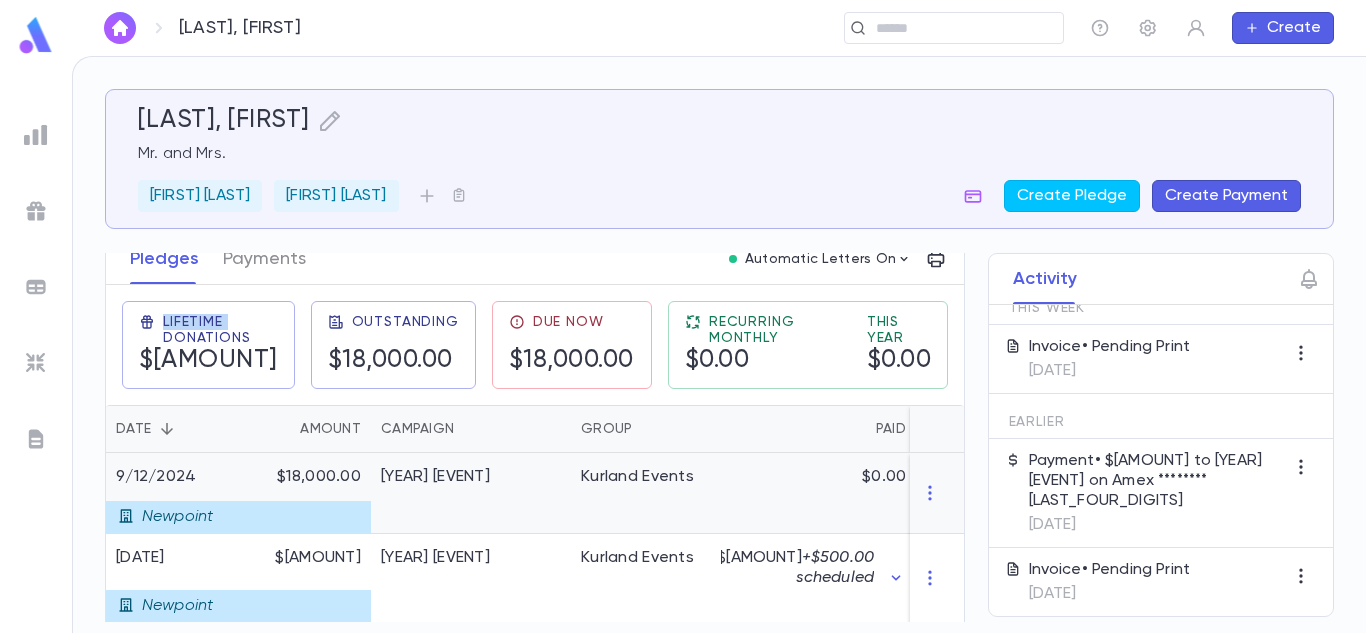 scroll, scrollTop: 320, scrollLeft: 0, axis: vertical 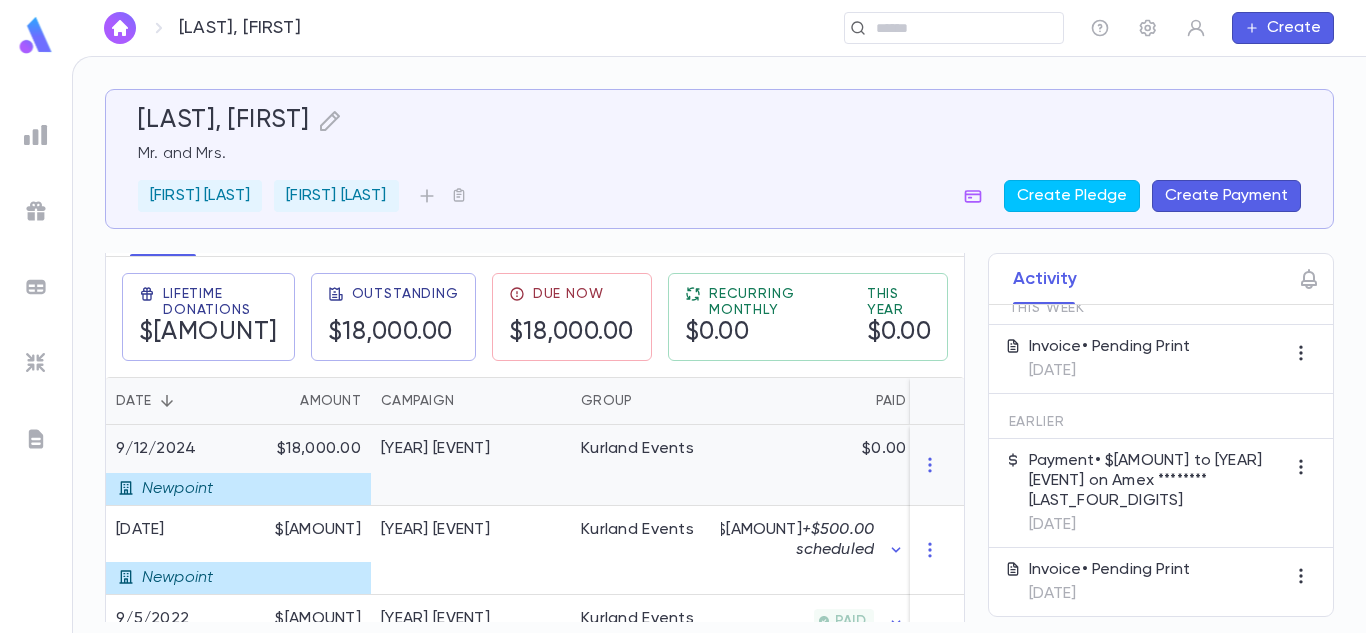 click on "[YEAR] [EVENT]" at bounding box center [471, 465] 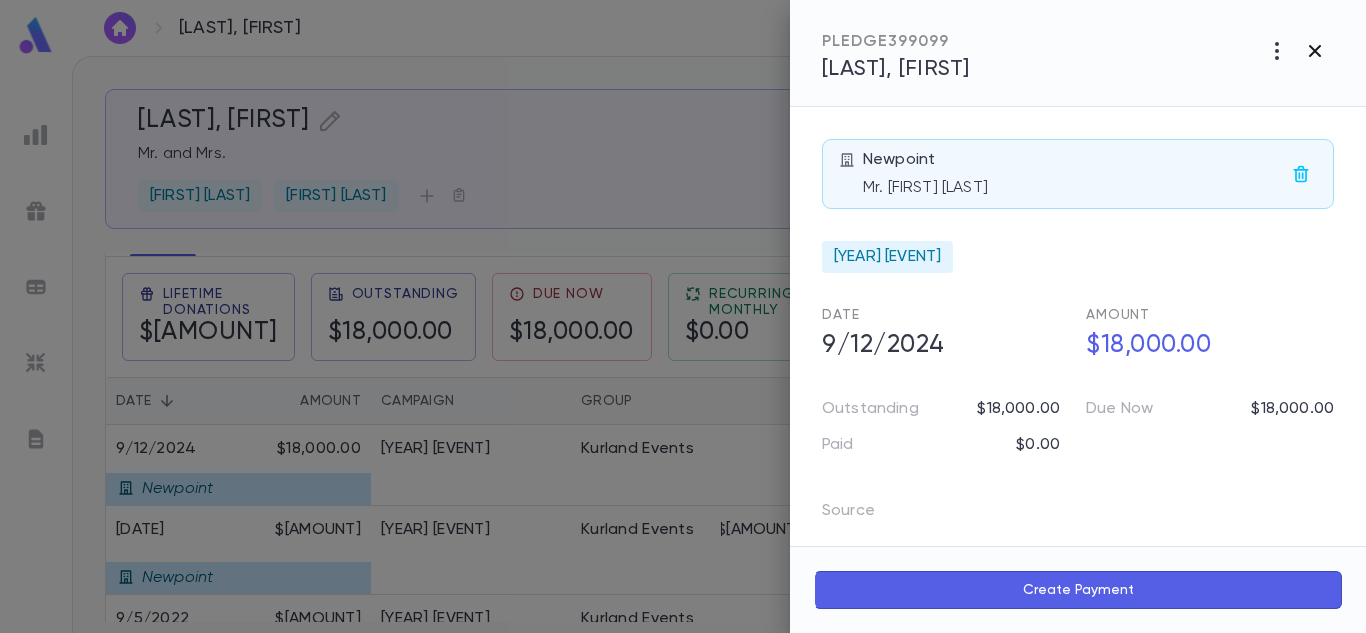 click at bounding box center (1277, 51) 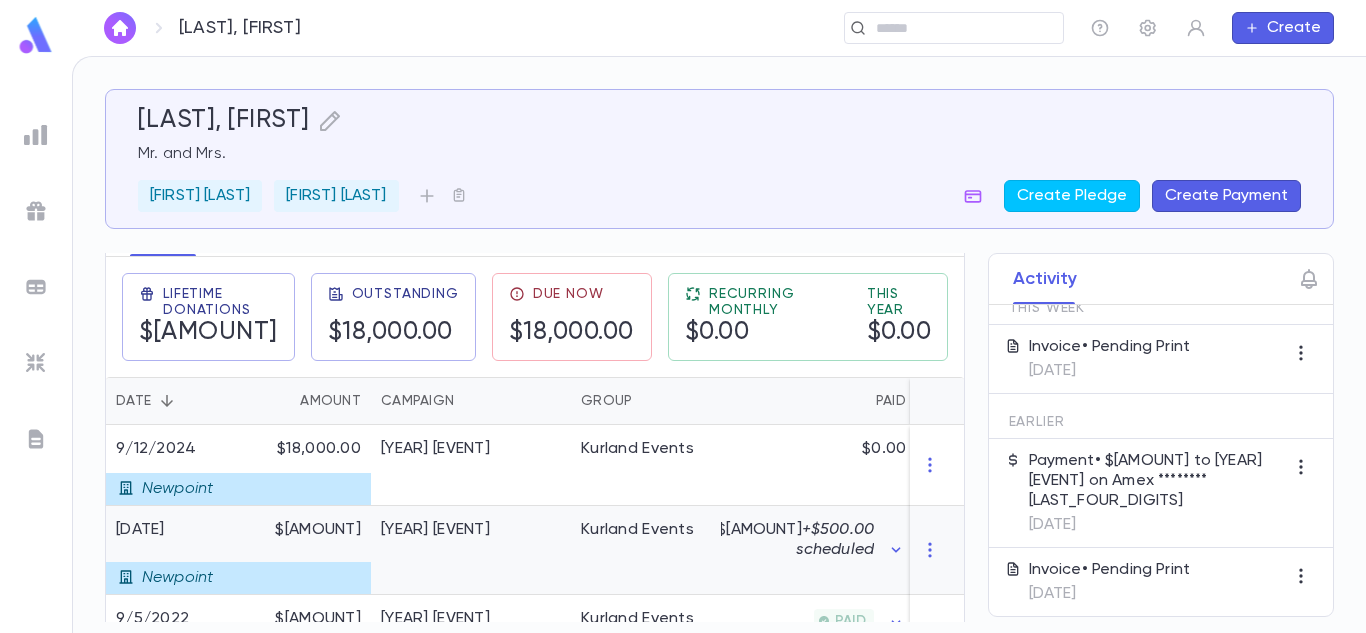 click on "[YEAR] [EVENT]" at bounding box center [471, 550] 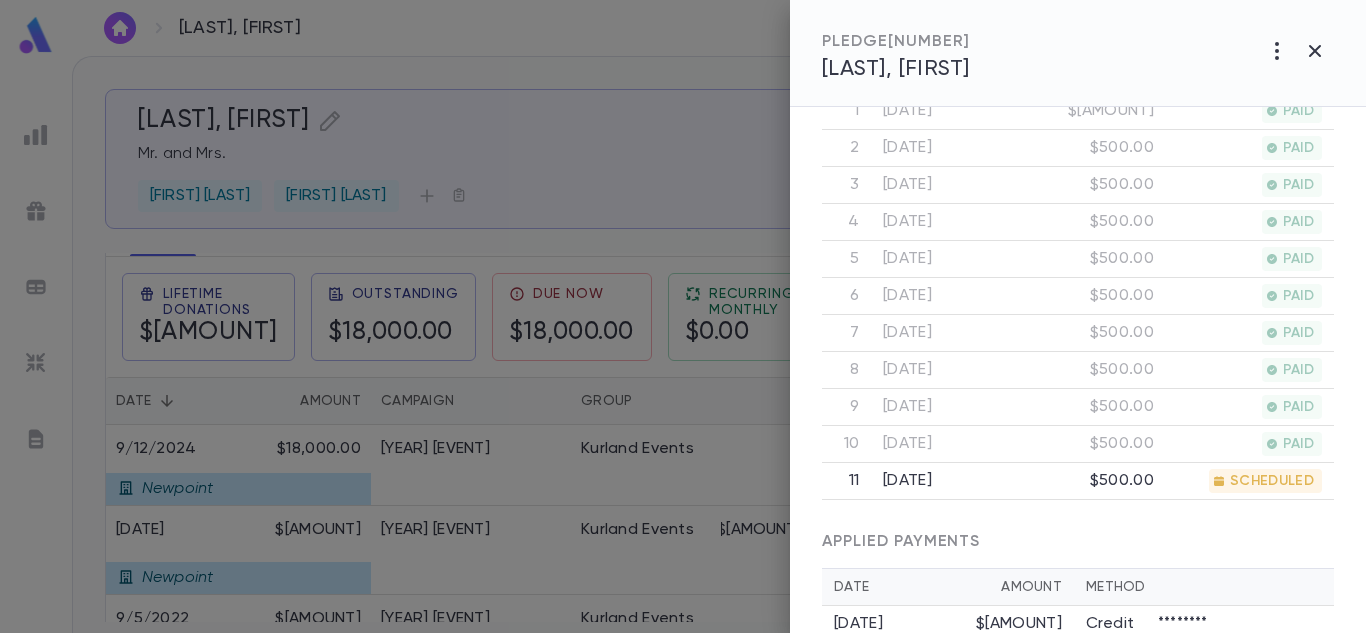 scroll, scrollTop: 876, scrollLeft: 0, axis: vertical 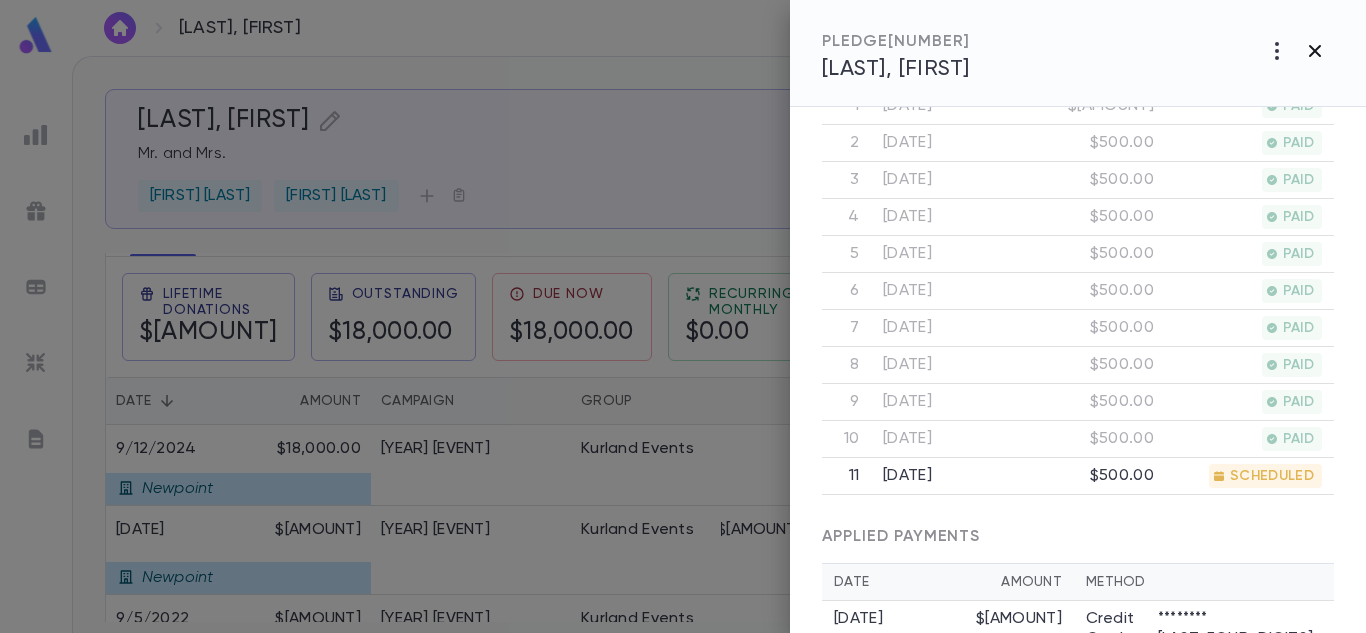 click at bounding box center [1277, 51] 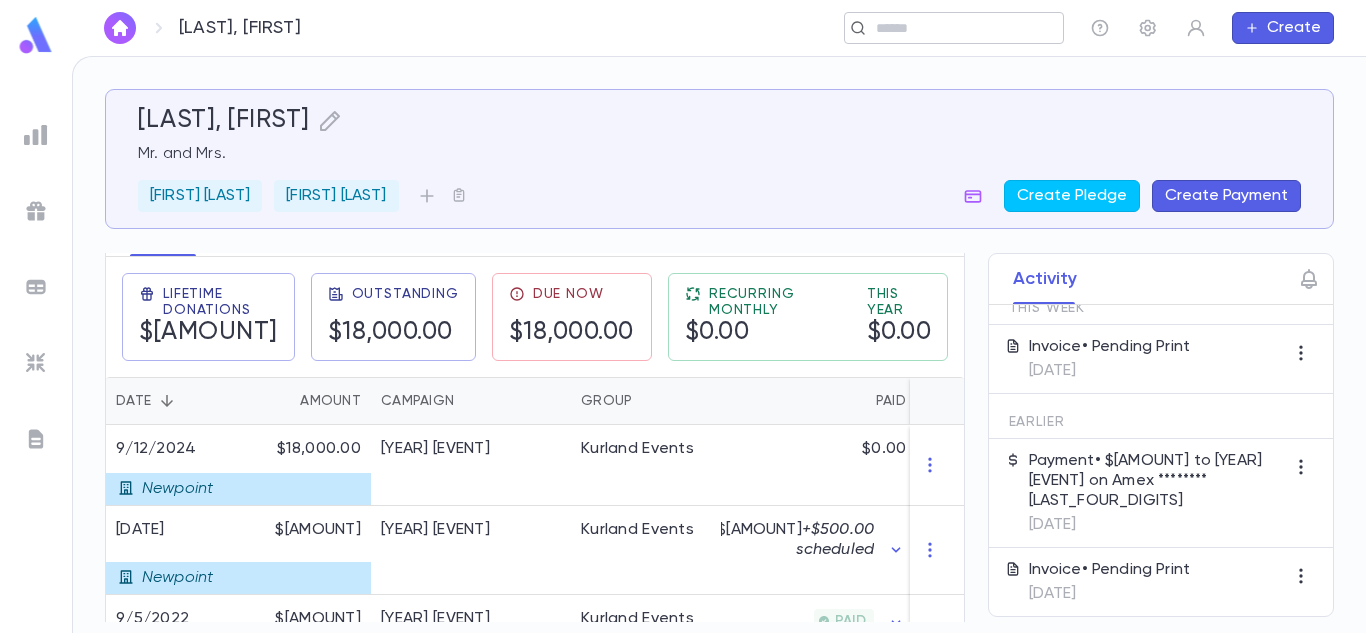 click on "​" at bounding box center [954, 28] 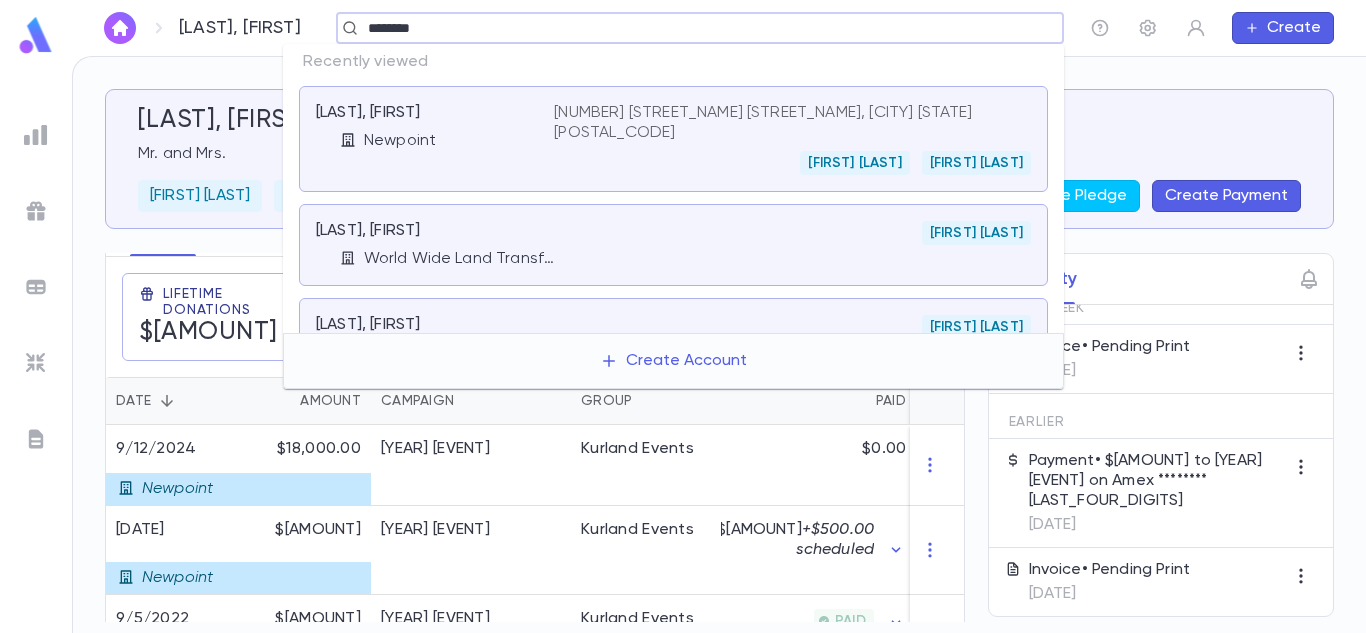 type on "********" 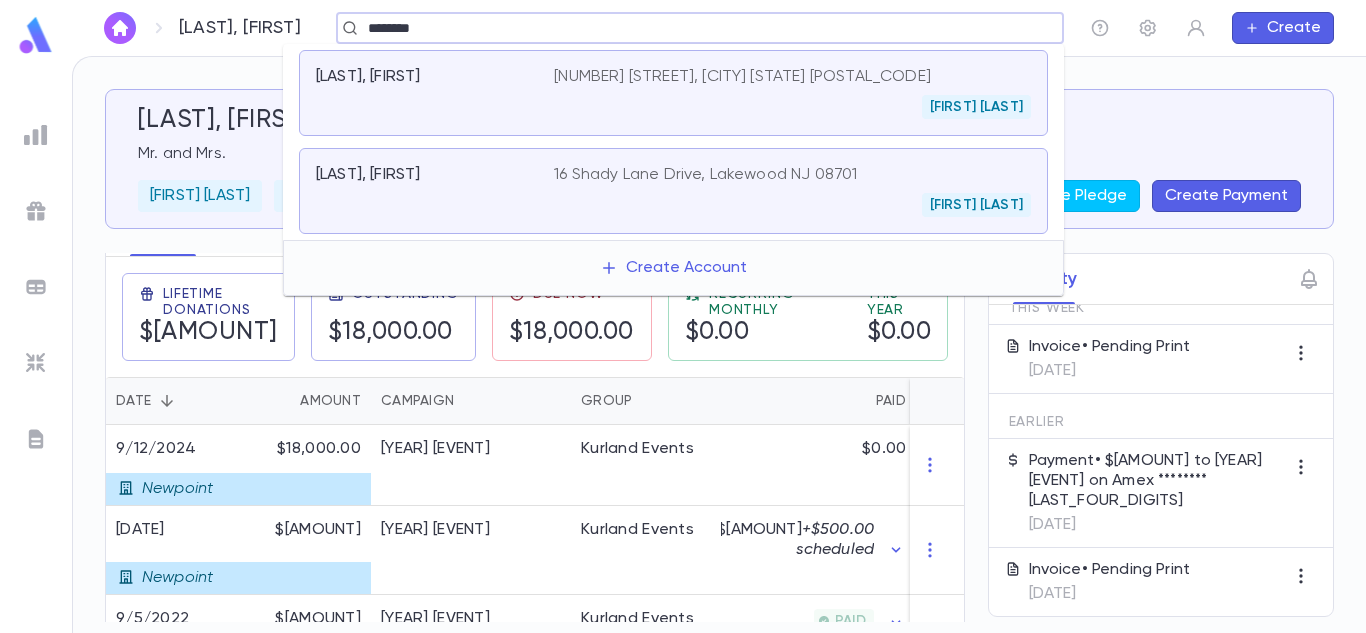 click on "[NUMBER] [STREET], [CITY] [STATE] [POSTAL_CODE]" at bounding box center (742, 77) 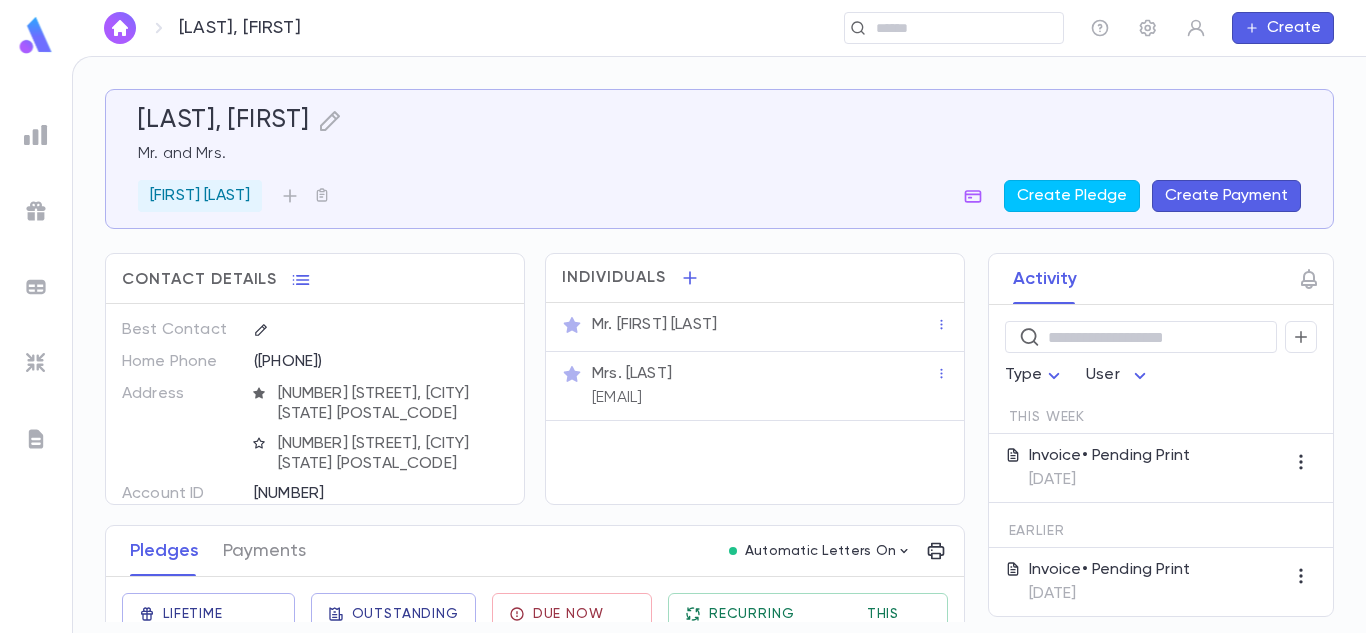 drag, startPoint x: 817, startPoint y: 397, endPoint x: 795, endPoint y: 394, distance: 22.203604 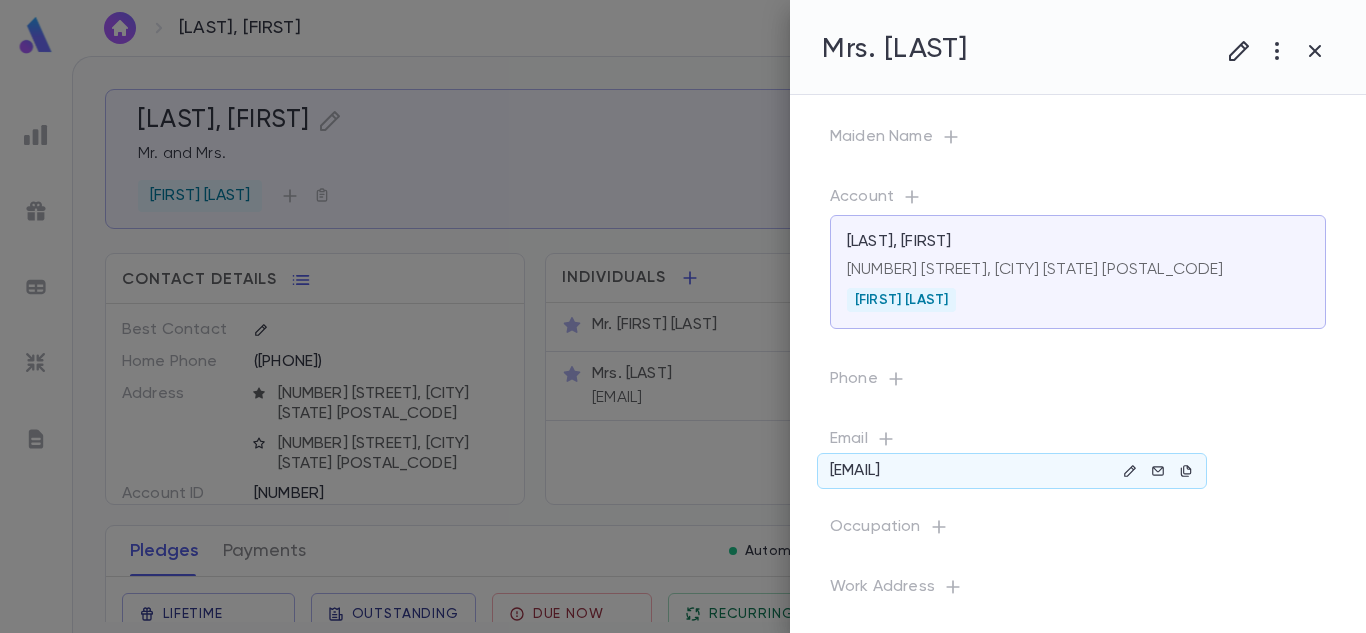 drag, startPoint x: 1034, startPoint y: 469, endPoint x: 832, endPoint y: 474, distance: 202.06187 